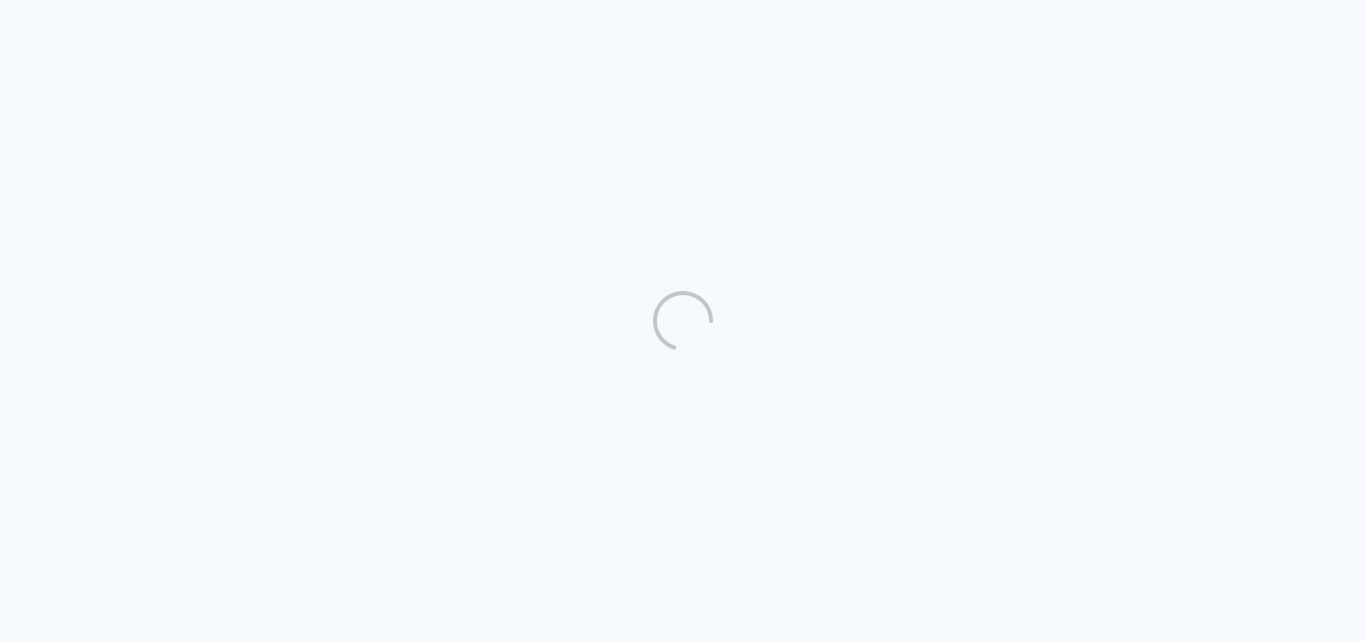scroll, scrollTop: 0, scrollLeft: 0, axis: both 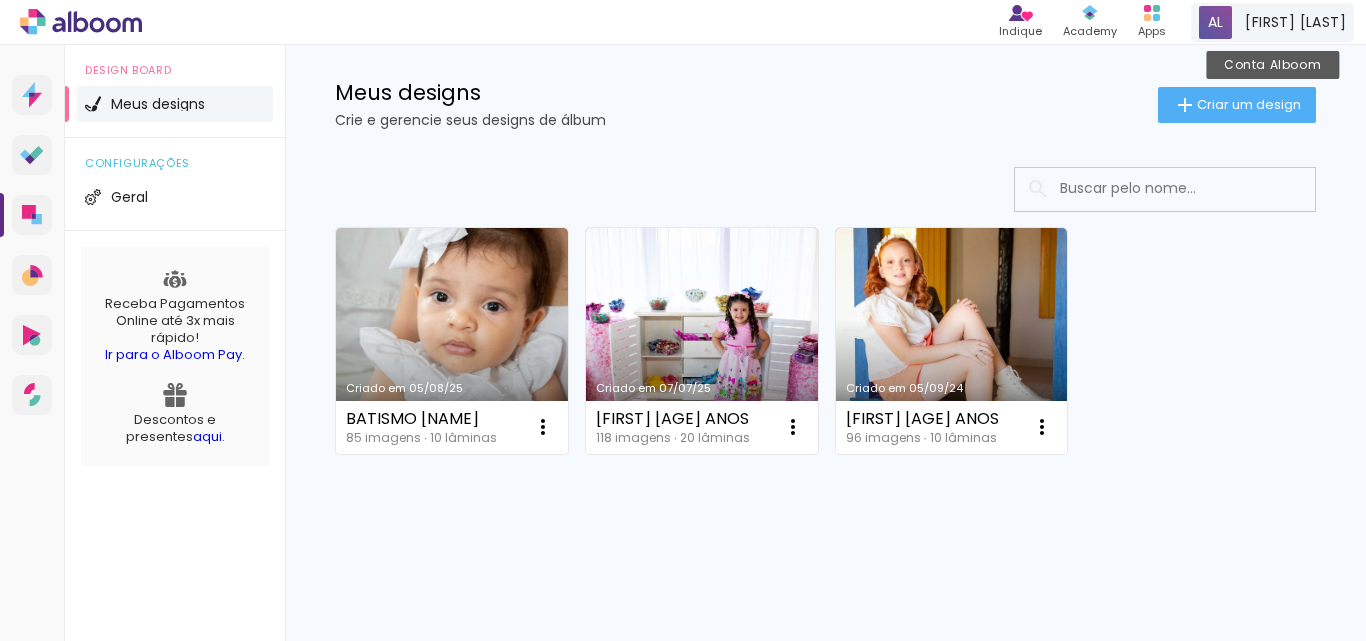 click on "[NAME] [LAST]" at bounding box center (1295, 22) 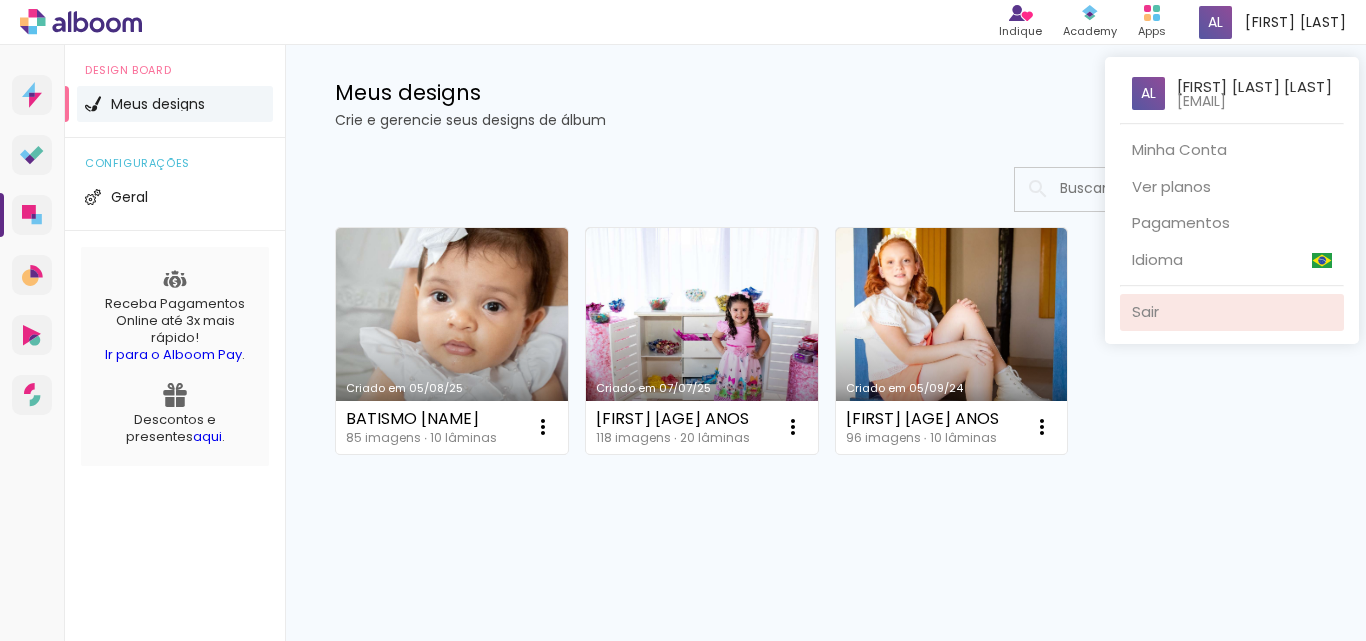 click on "Sair" at bounding box center [1232, 312] 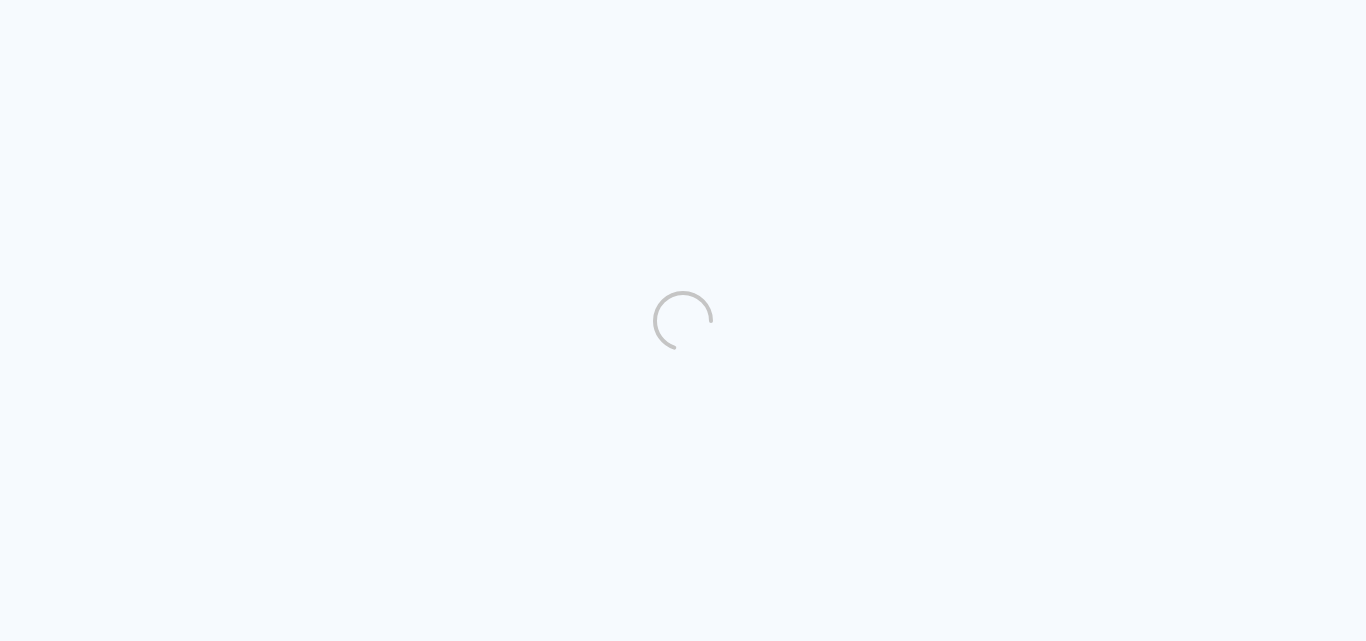 scroll, scrollTop: 0, scrollLeft: 0, axis: both 